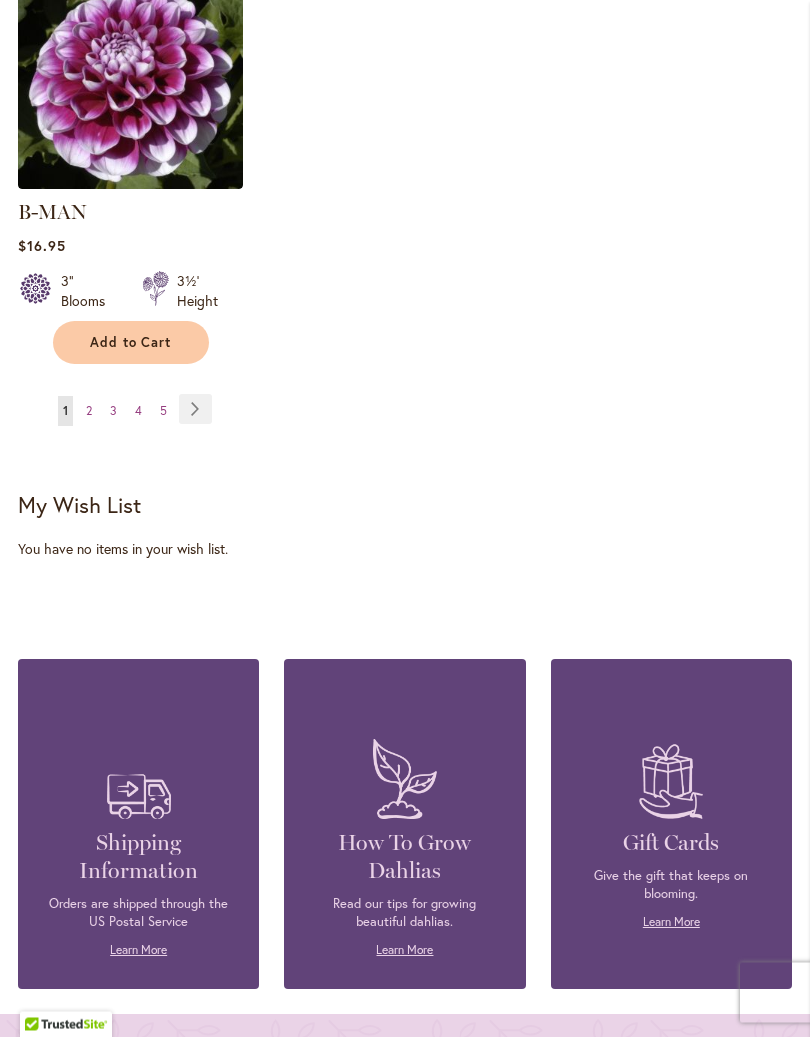 scroll, scrollTop: 2953, scrollLeft: 0, axis: vertical 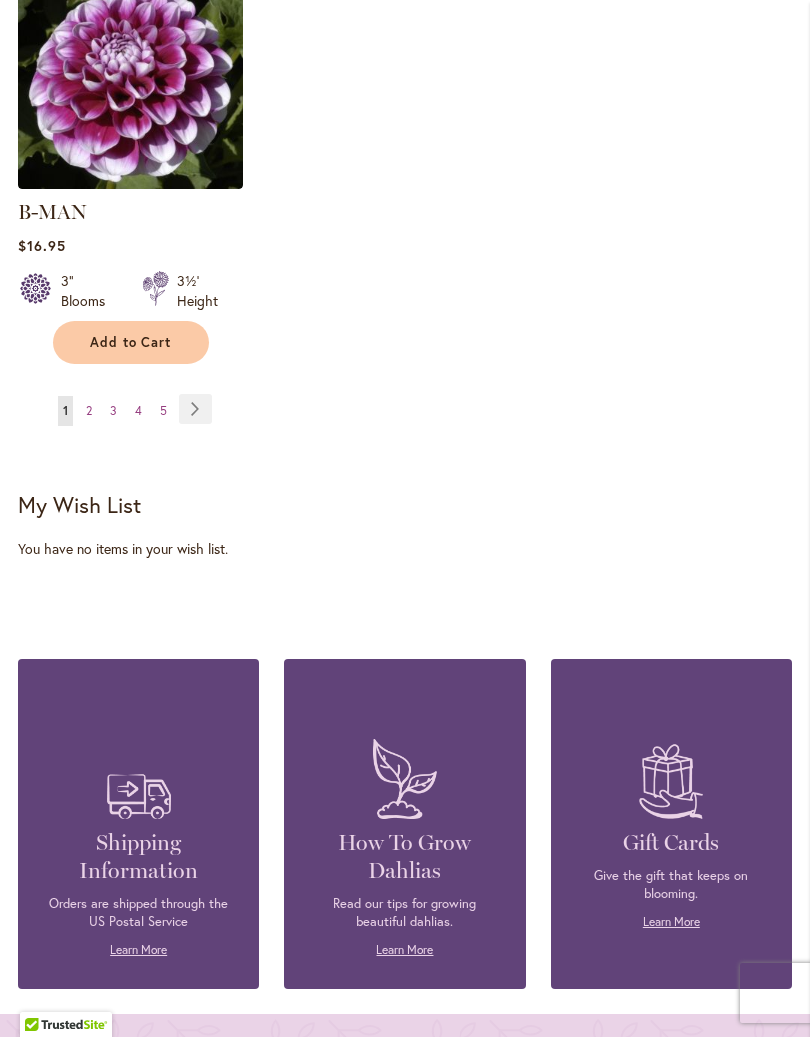 click at bounding box center [405, 778] 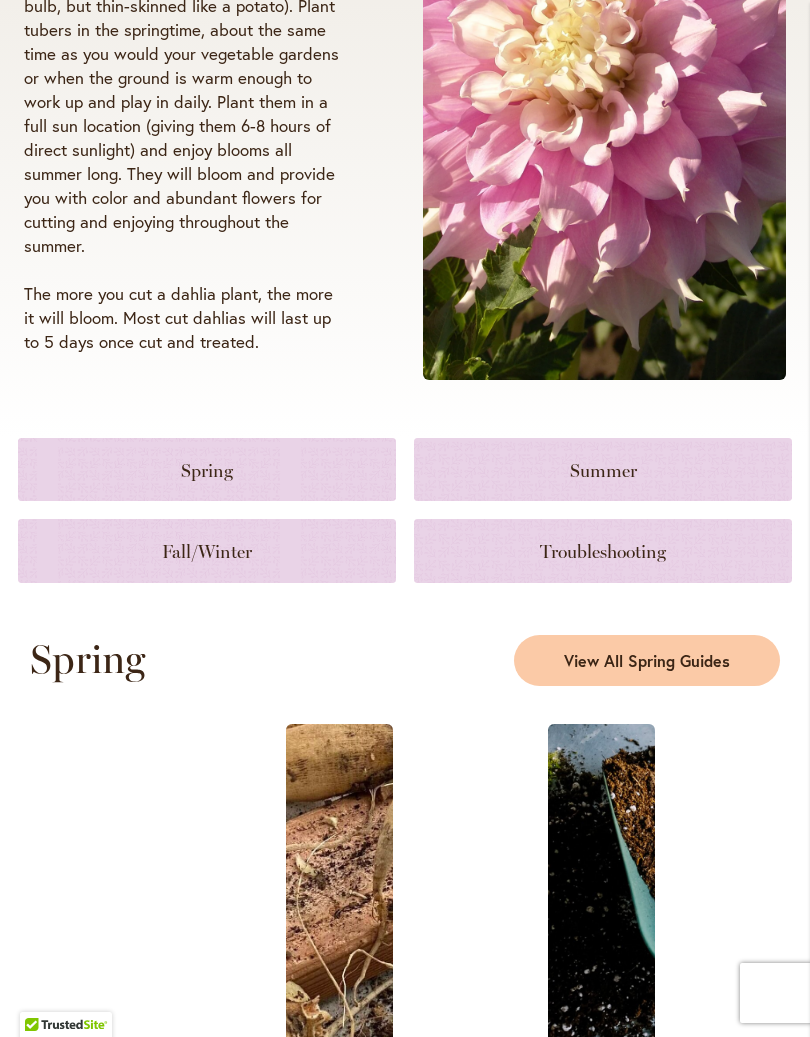 scroll, scrollTop: 484, scrollLeft: 0, axis: vertical 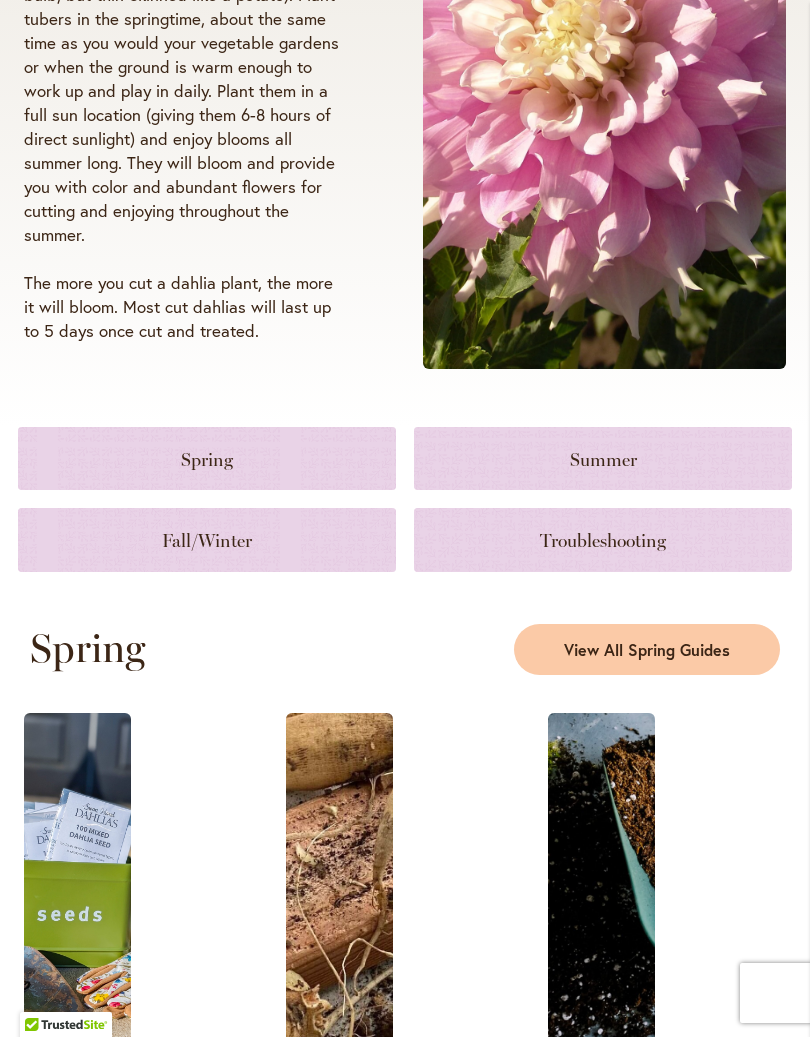 click at bounding box center [207, 539] 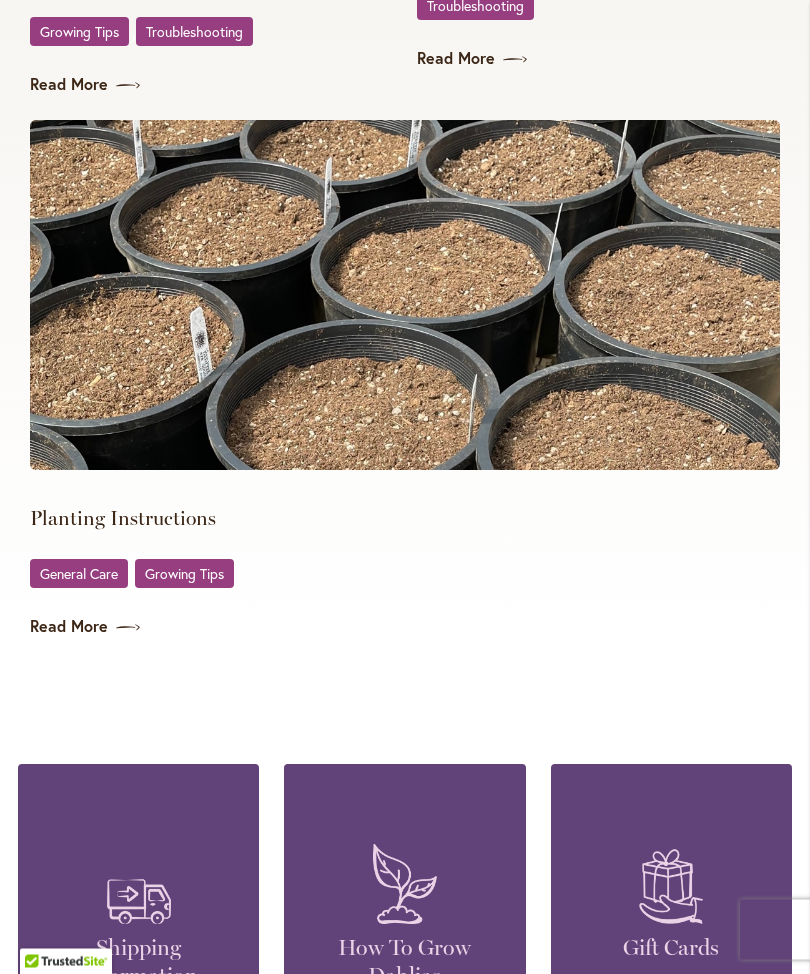 scroll, scrollTop: 4480, scrollLeft: 0, axis: vertical 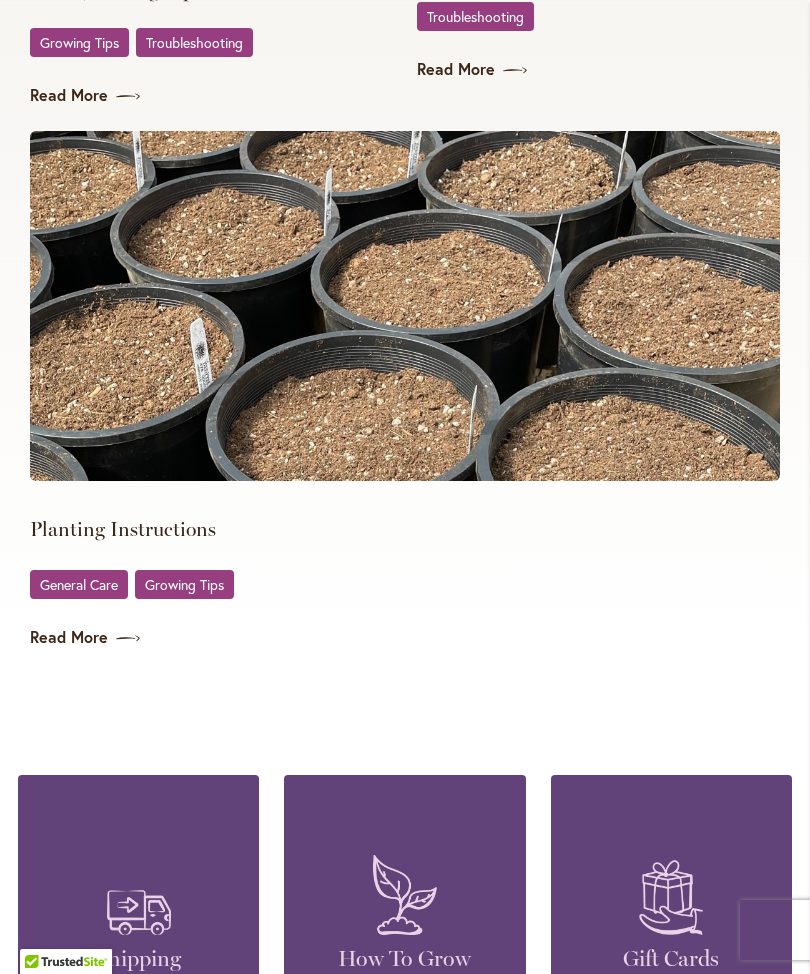 click on "Growing Tips" at bounding box center [184, 584] 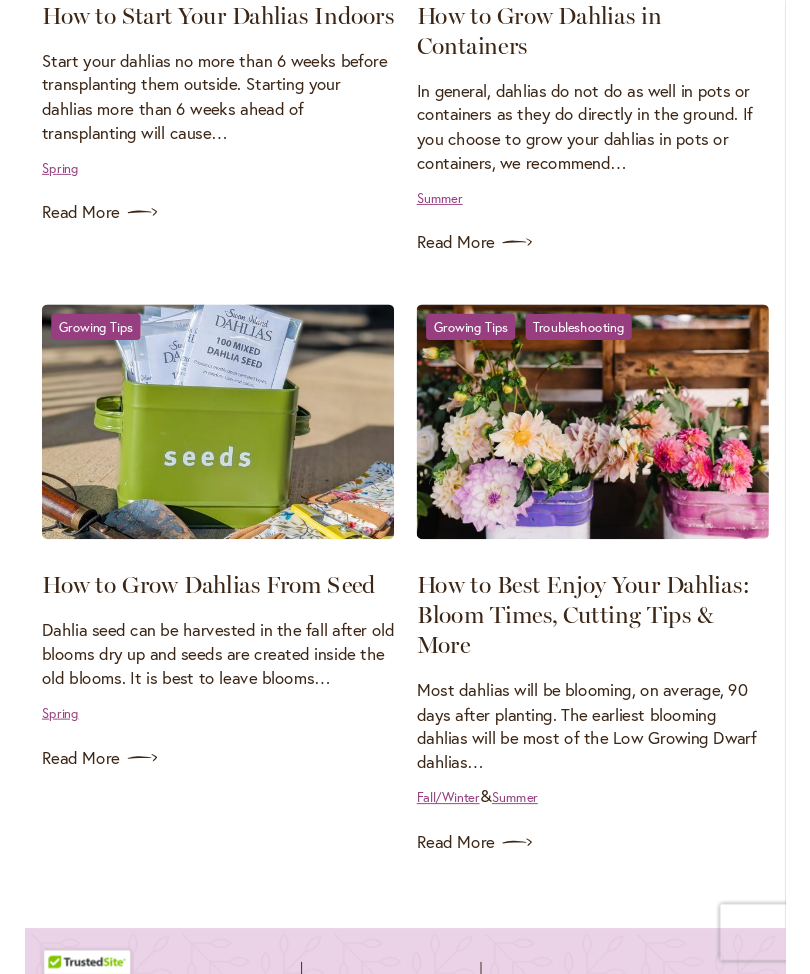 scroll, scrollTop: 2506, scrollLeft: 0, axis: vertical 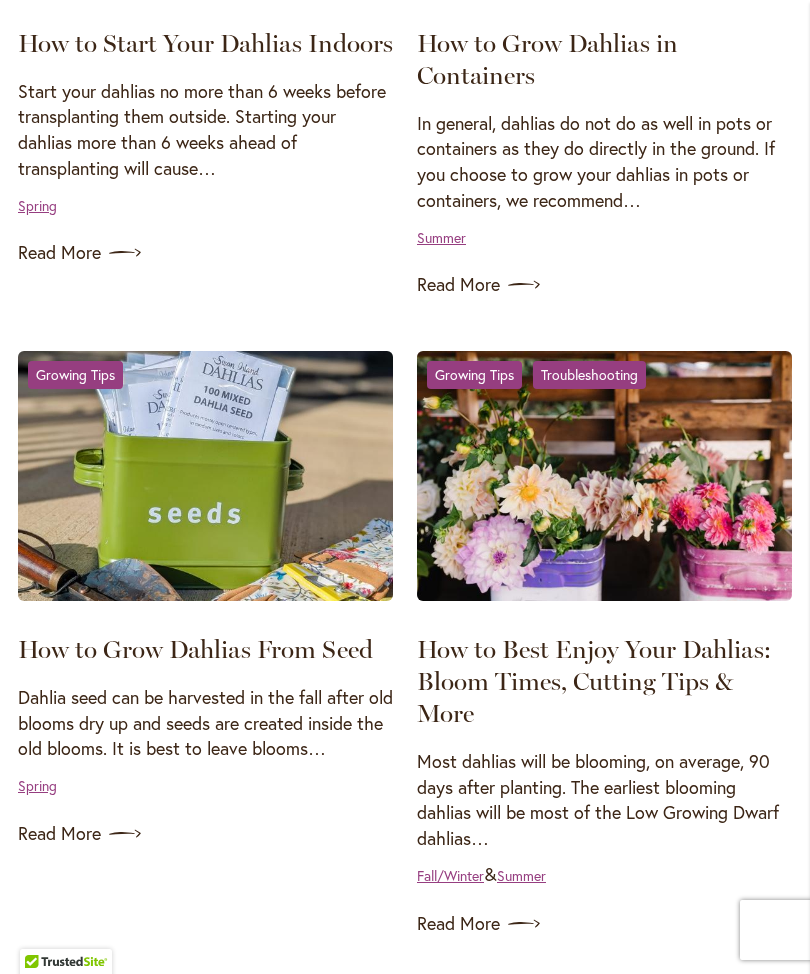 click on "Read More" at bounding box center (205, 253) 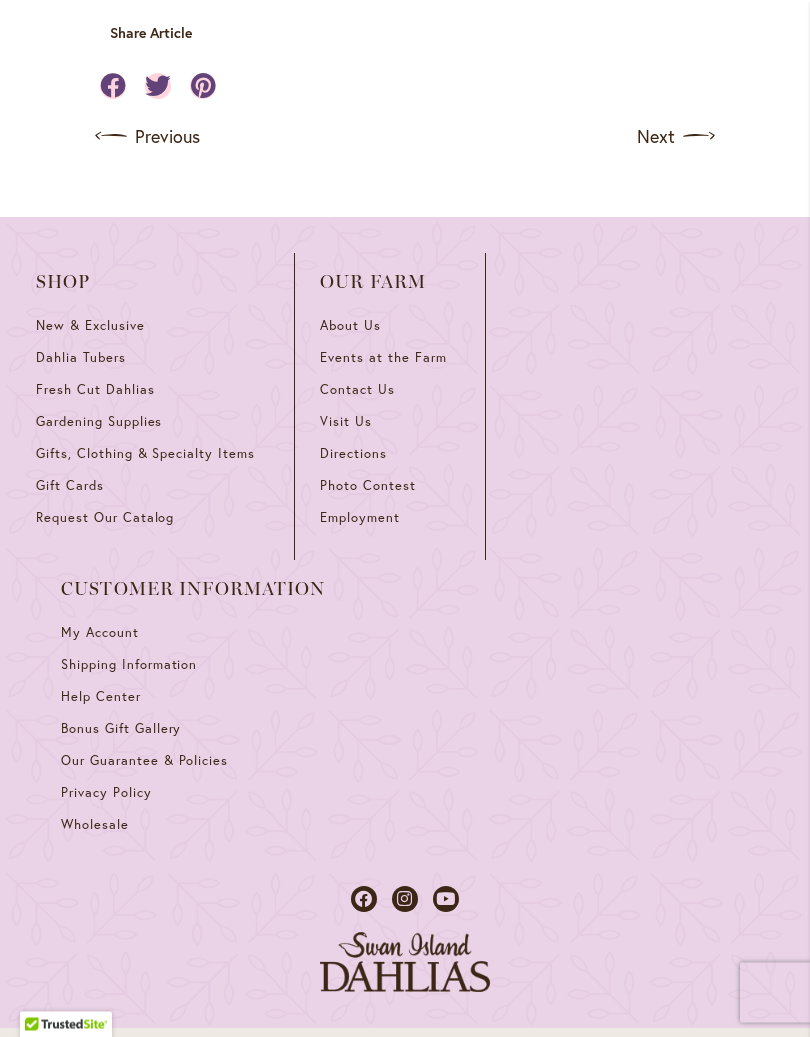 scroll, scrollTop: 1590, scrollLeft: 0, axis: vertical 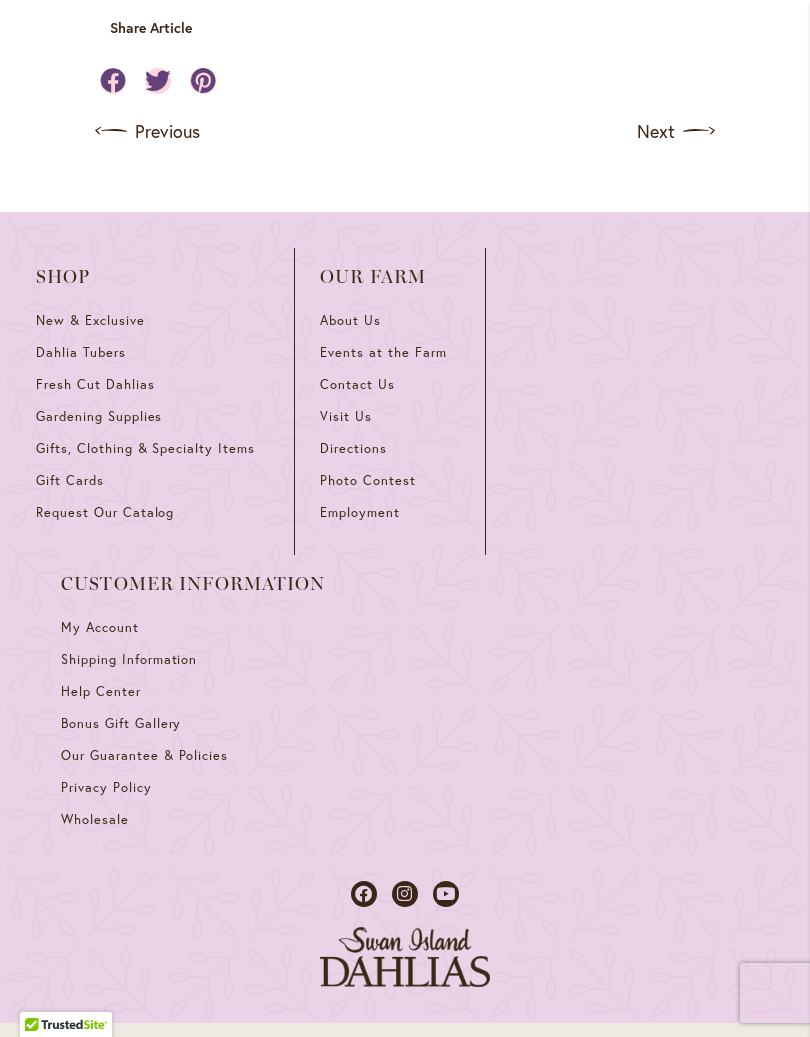 click at bounding box center [405, 924] 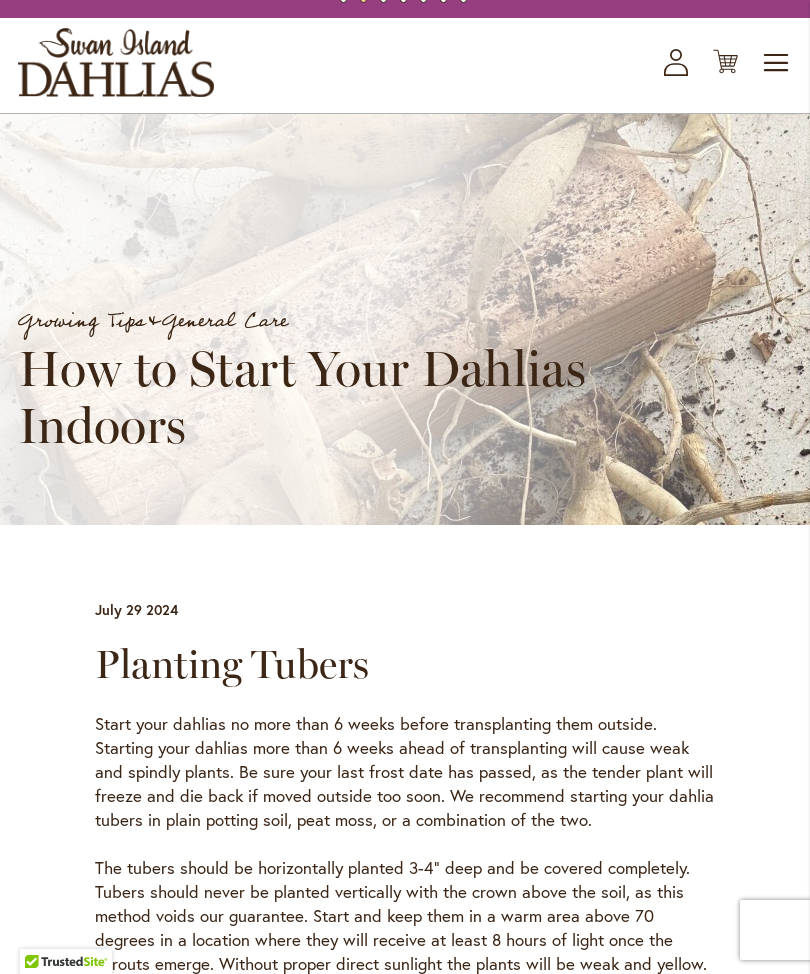 scroll, scrollTop: 0, scrollLeft: 0, axis: both 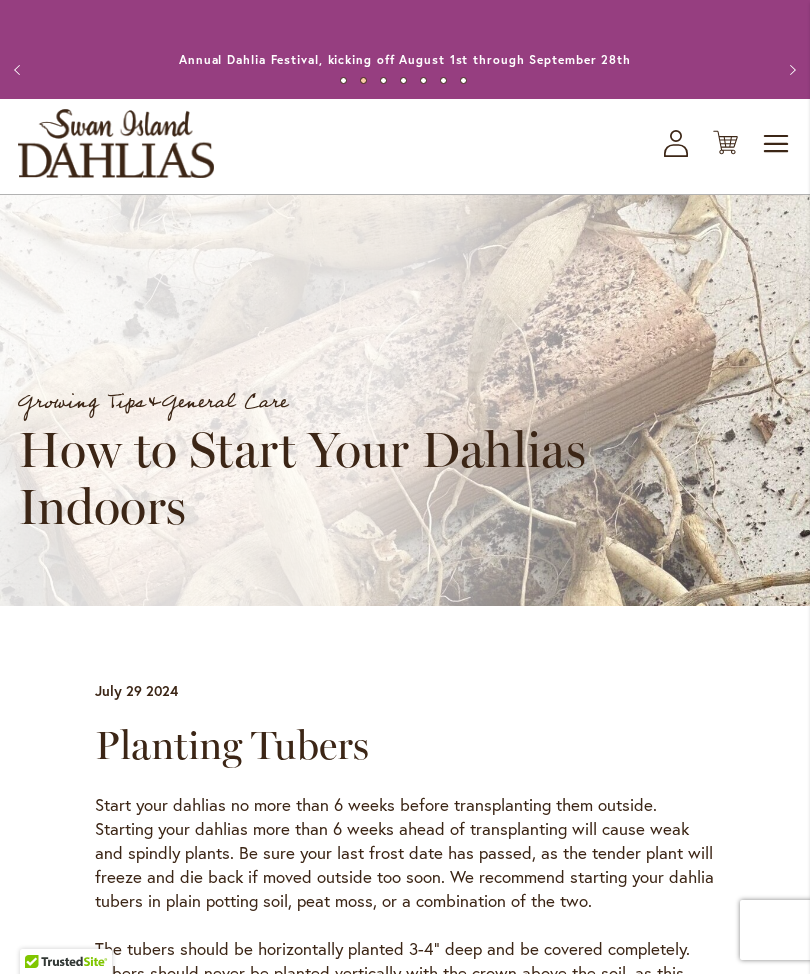 click on "Previous" at bounding box center [20, 70] 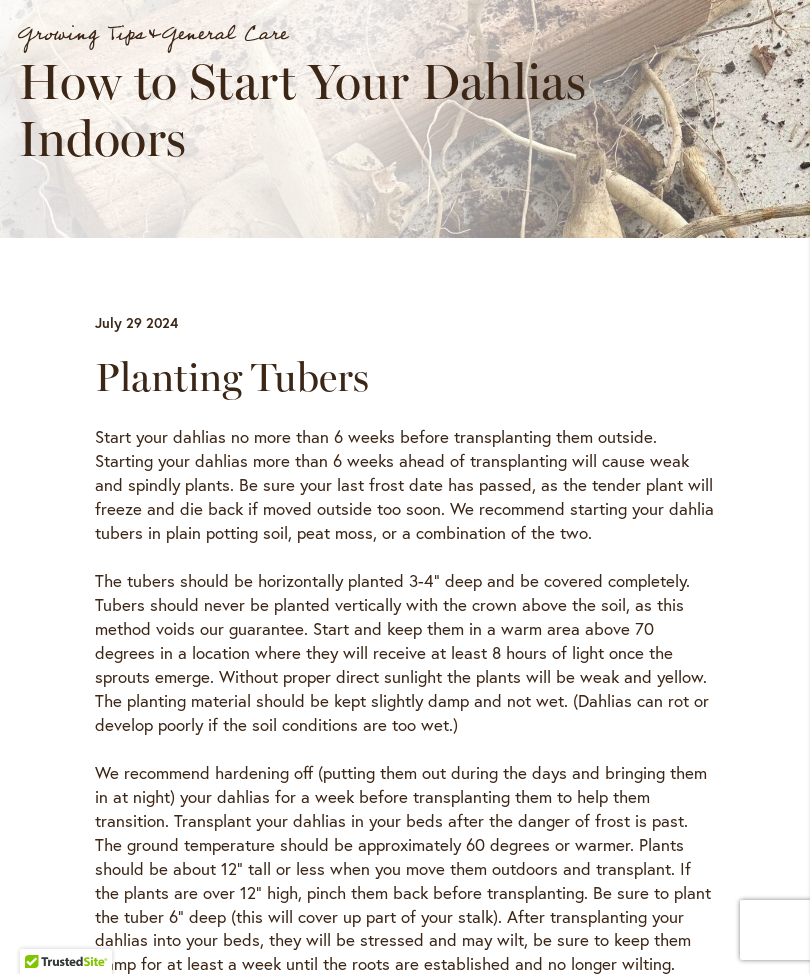 scroll, scrollTop: 0, scrollLeft: 0, axis: both 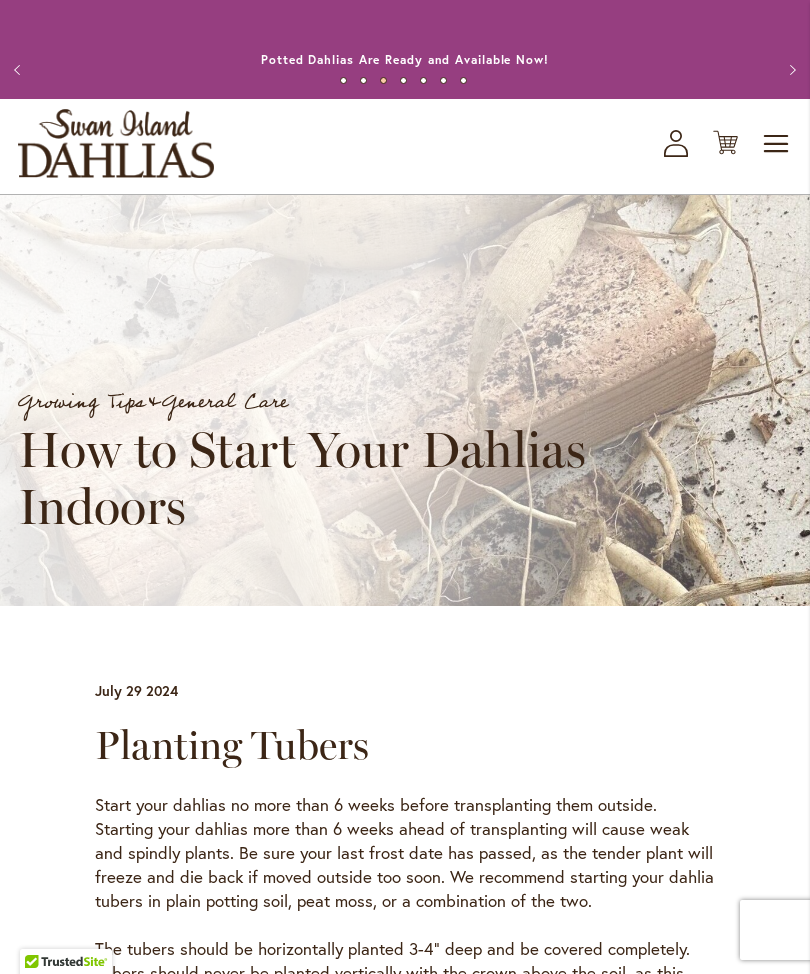 click on "Previous" at bounding box center (20, 70) 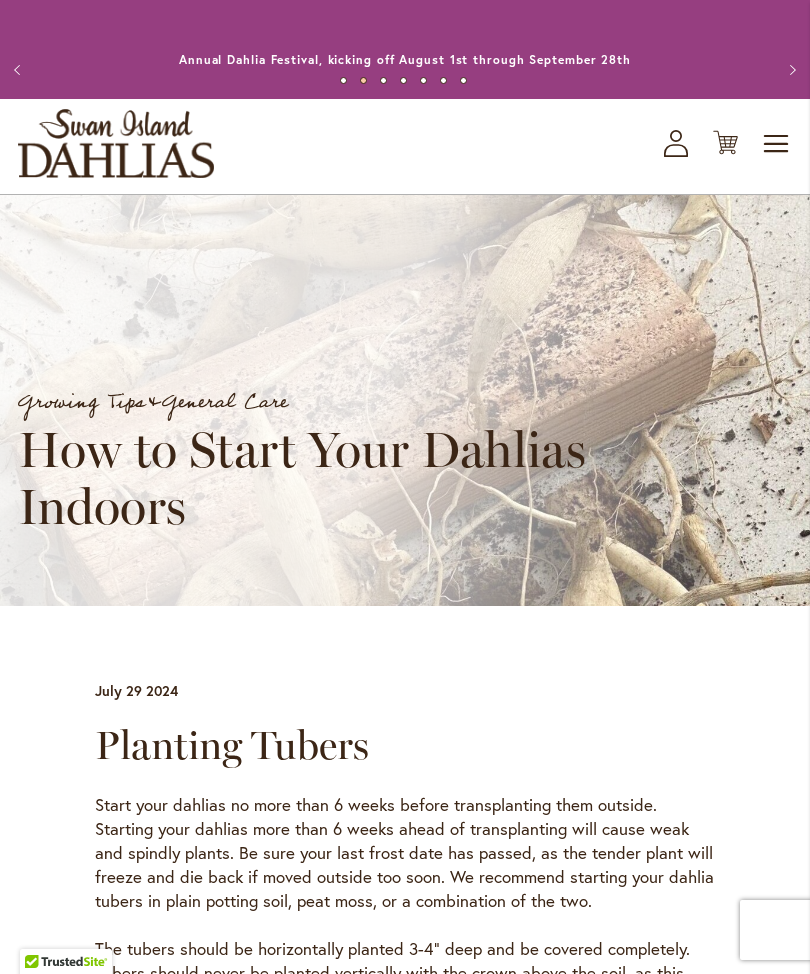 click on "Previous" at bounding box center [20, 70] 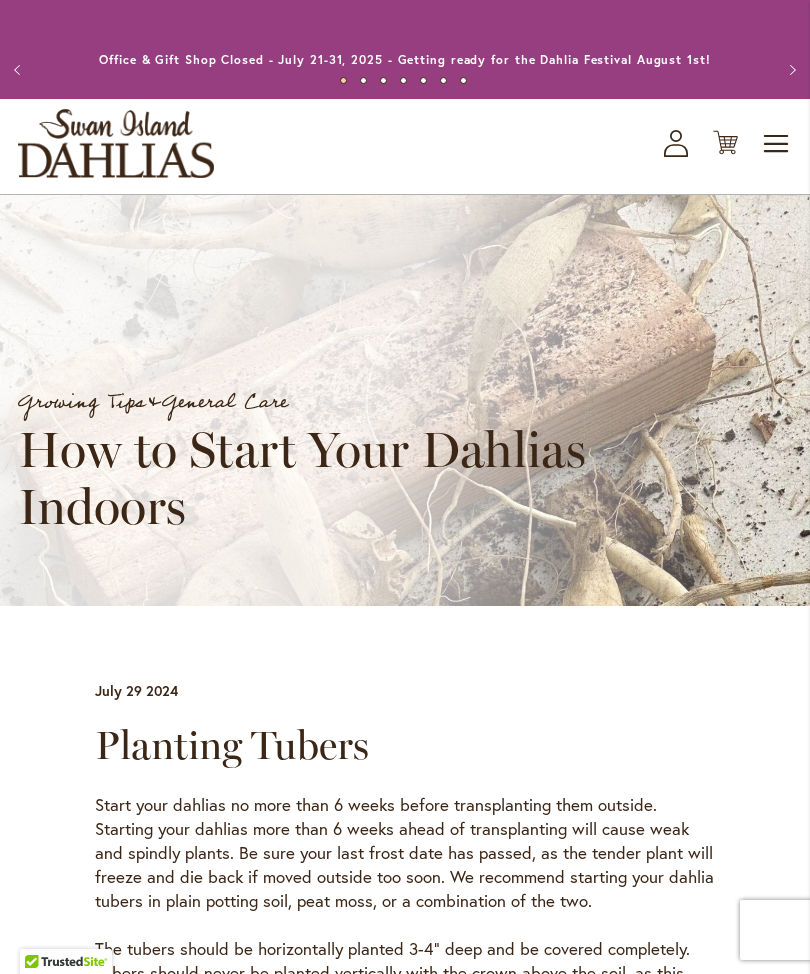 click on "Toggle Nav" at bounding box center [777, 144] 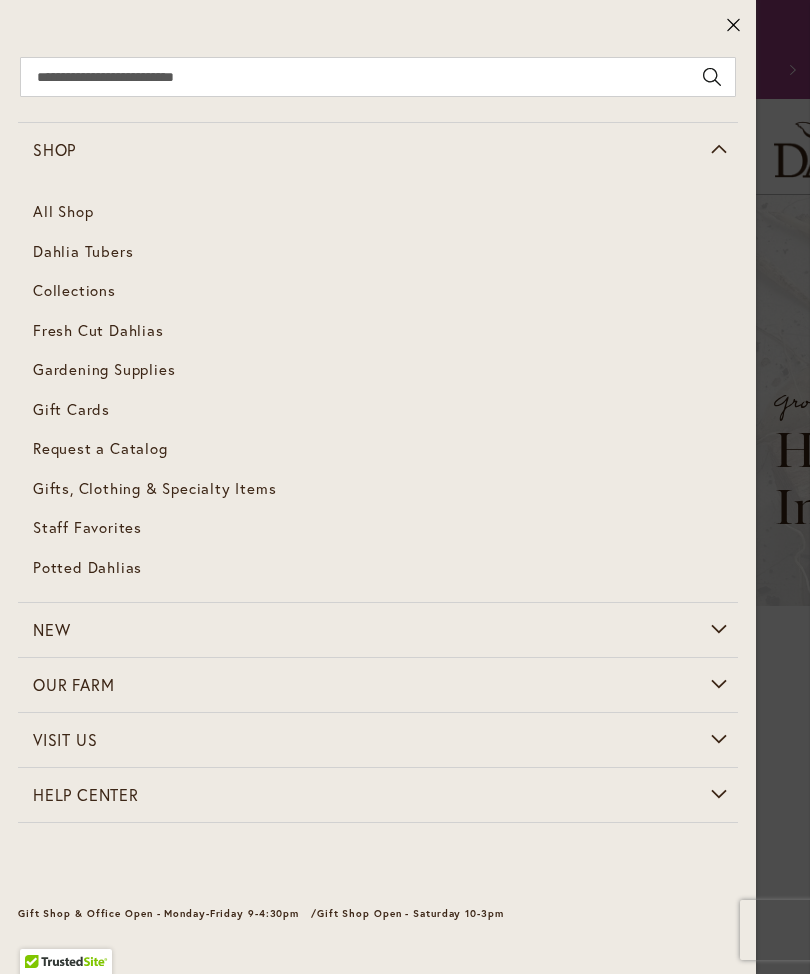 click on "Dahlia Tubers" at bounding box center [83, 251] 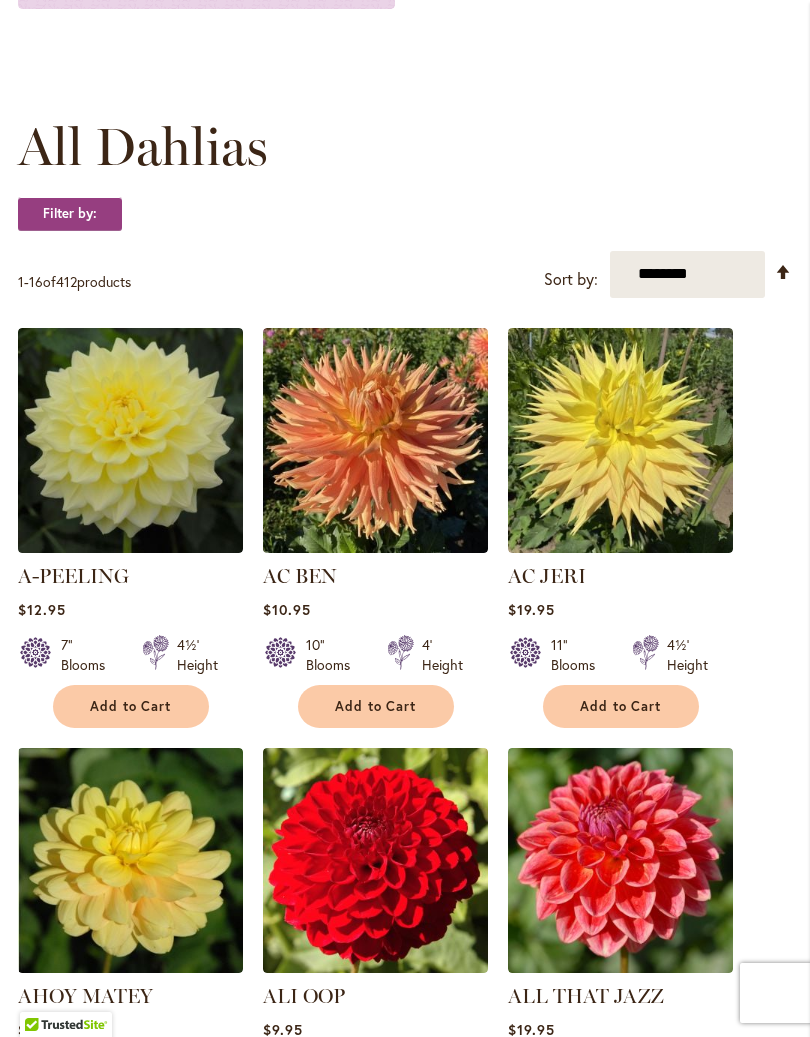 scroll, scrollTop: 606, scrollLeft: 0, axis: vertical 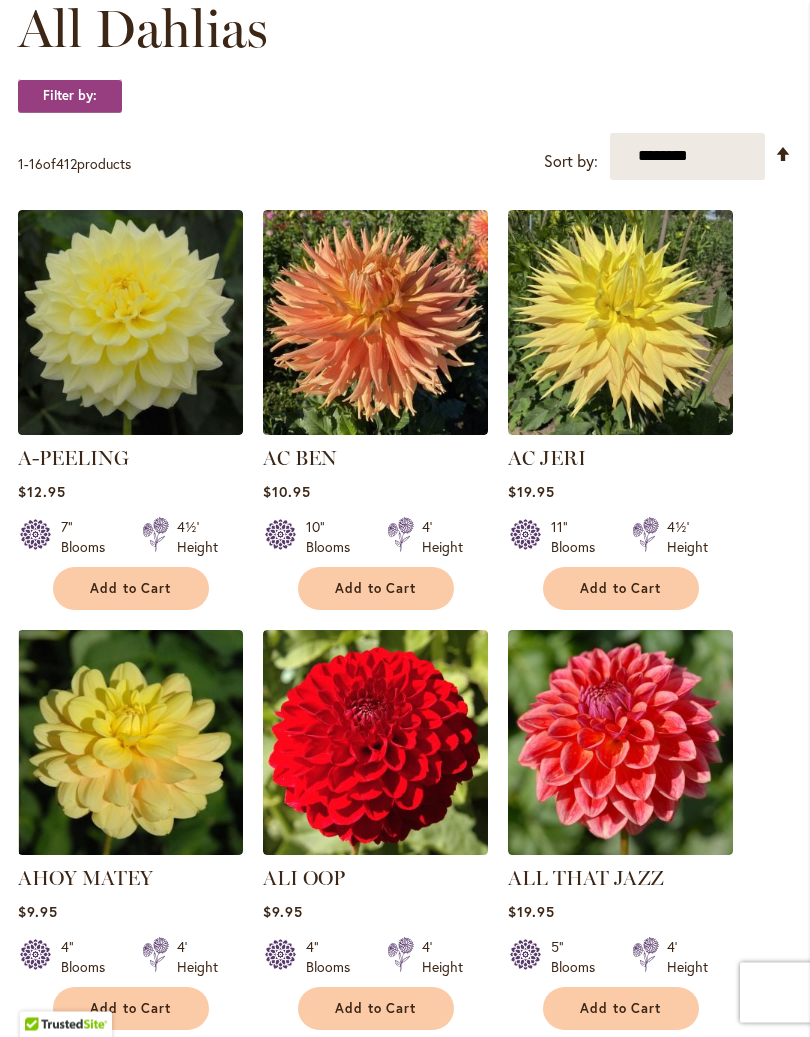 click on "**********" at bounding box center (687, 157) 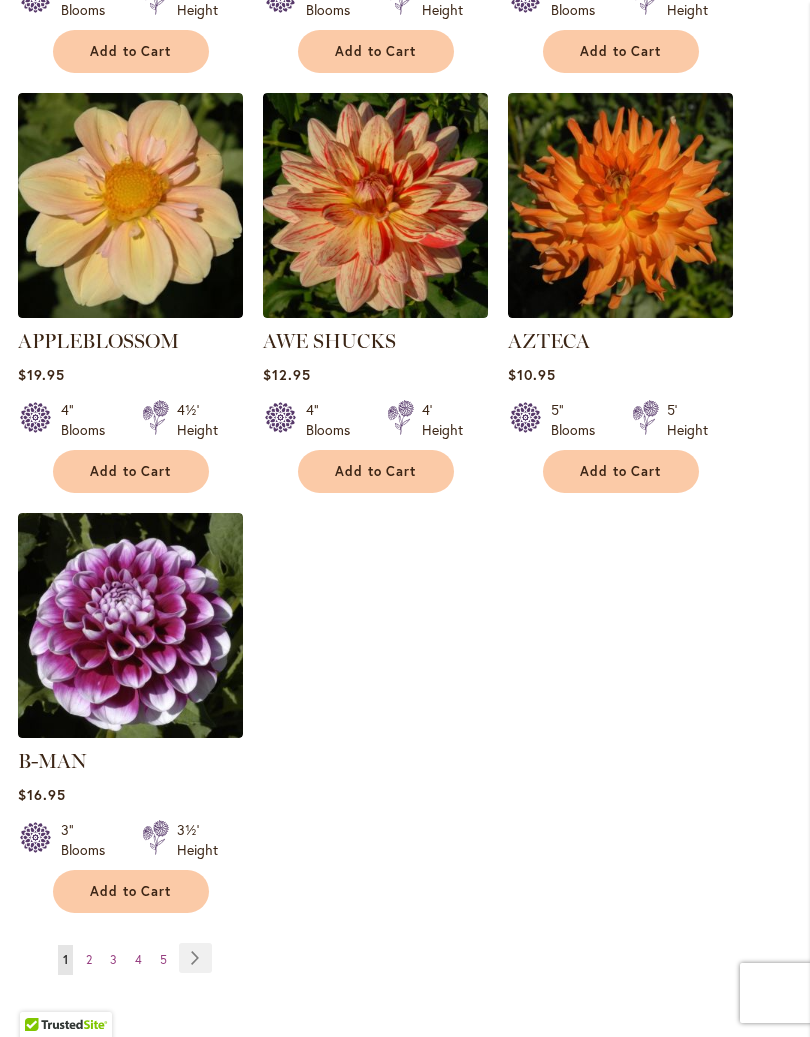 scroll, scrollTop: 2412, scrollLeft: 0, axis: vertical 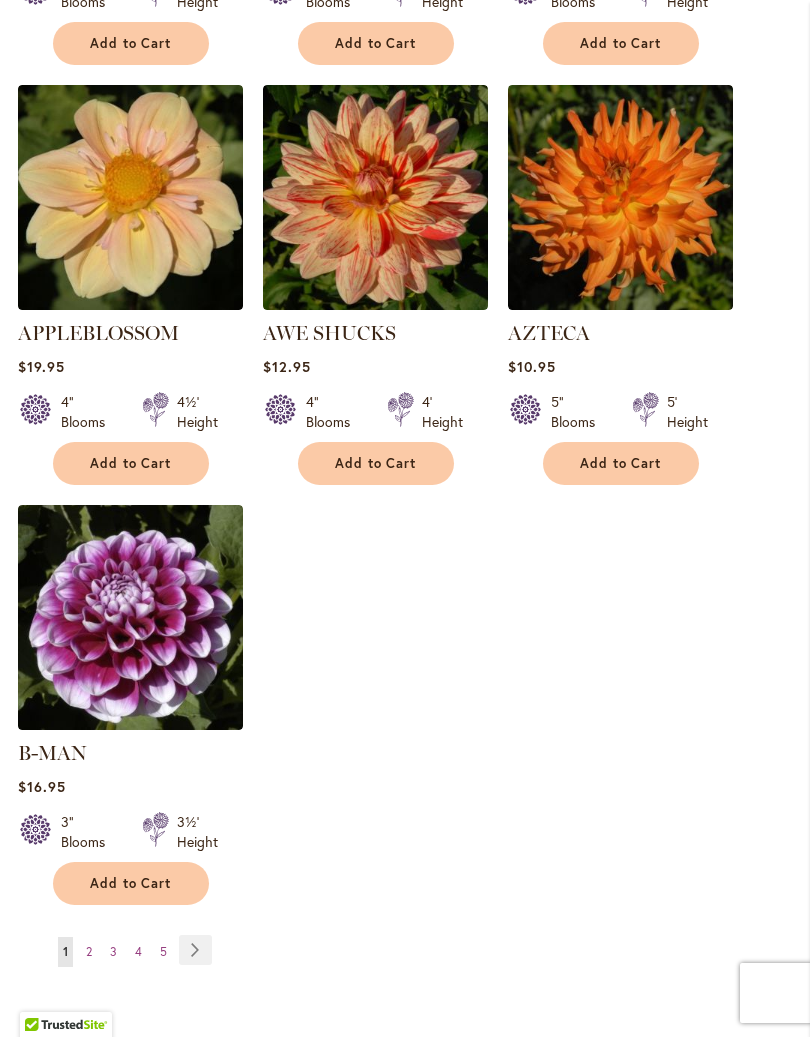 click on "Page
2" at bounding box center (89, 952) 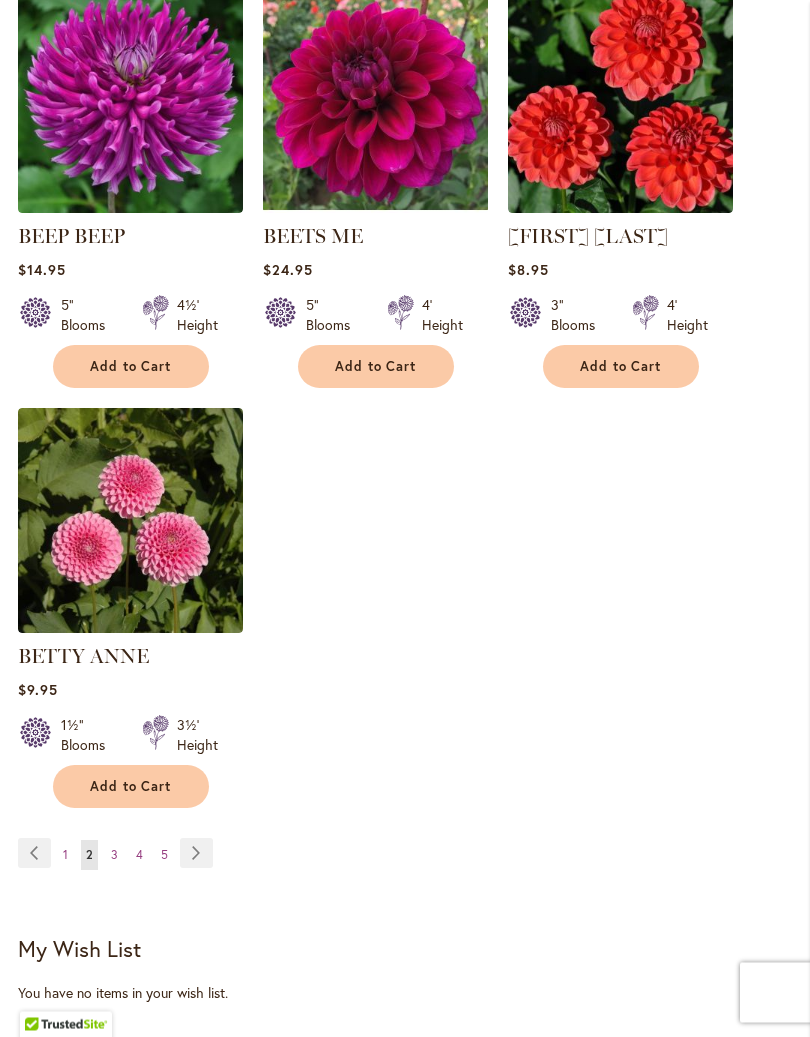 scroll, scrollTop: 2510, scrollLeft: 0, axis: vertical 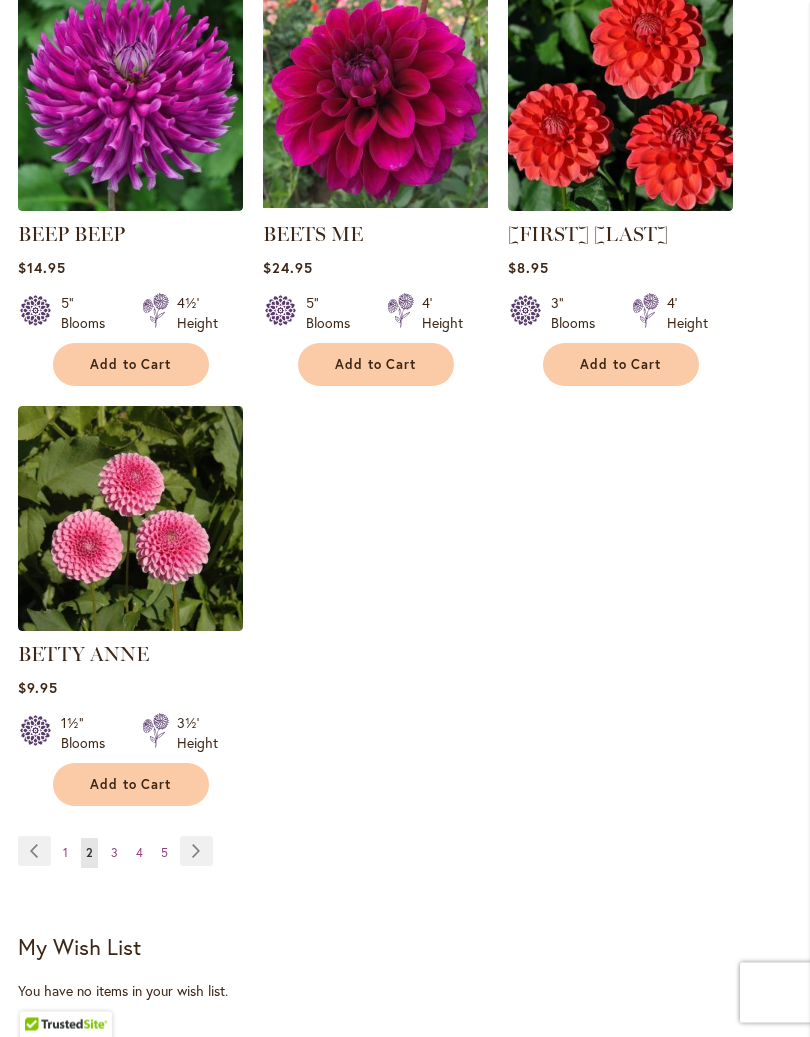 click on "Page
Next" at bounding box center (196, 852) 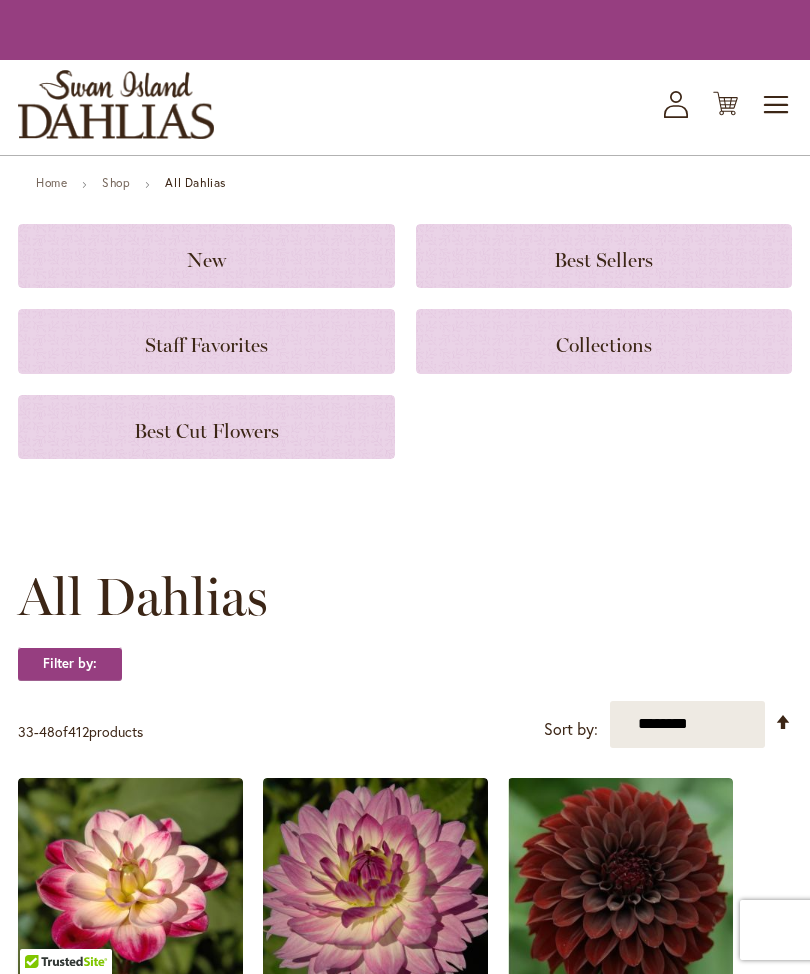 scroll, scrollTop: 0, scrollLeft: 0, axis: both 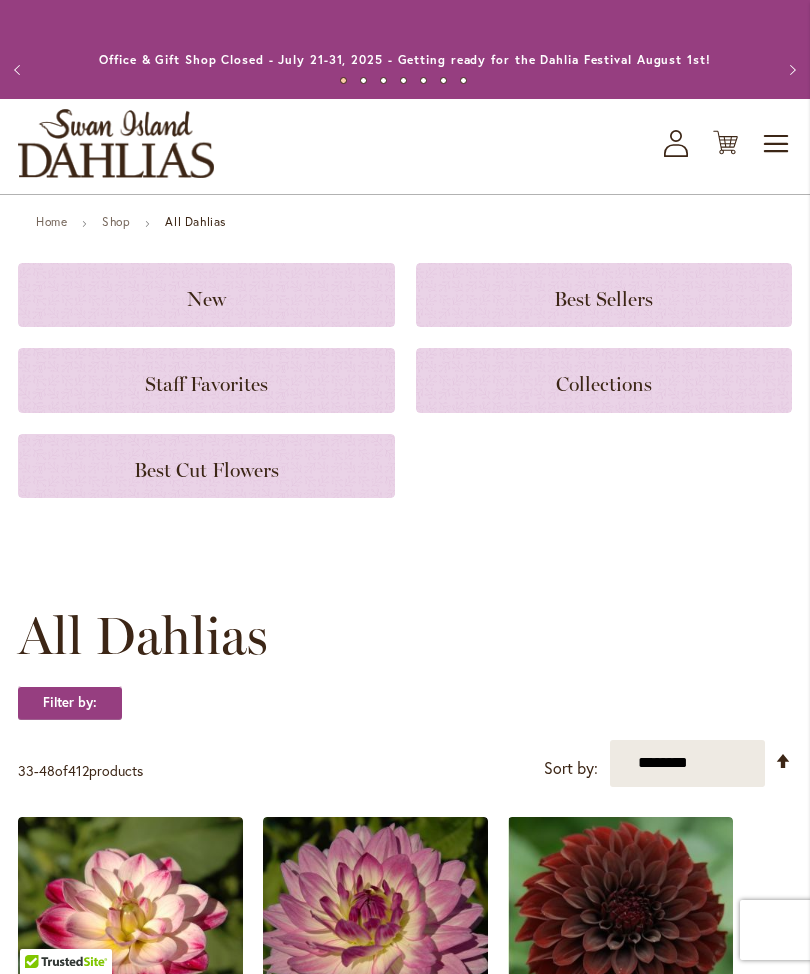 click on "**********" at bounding box center (687, 763) 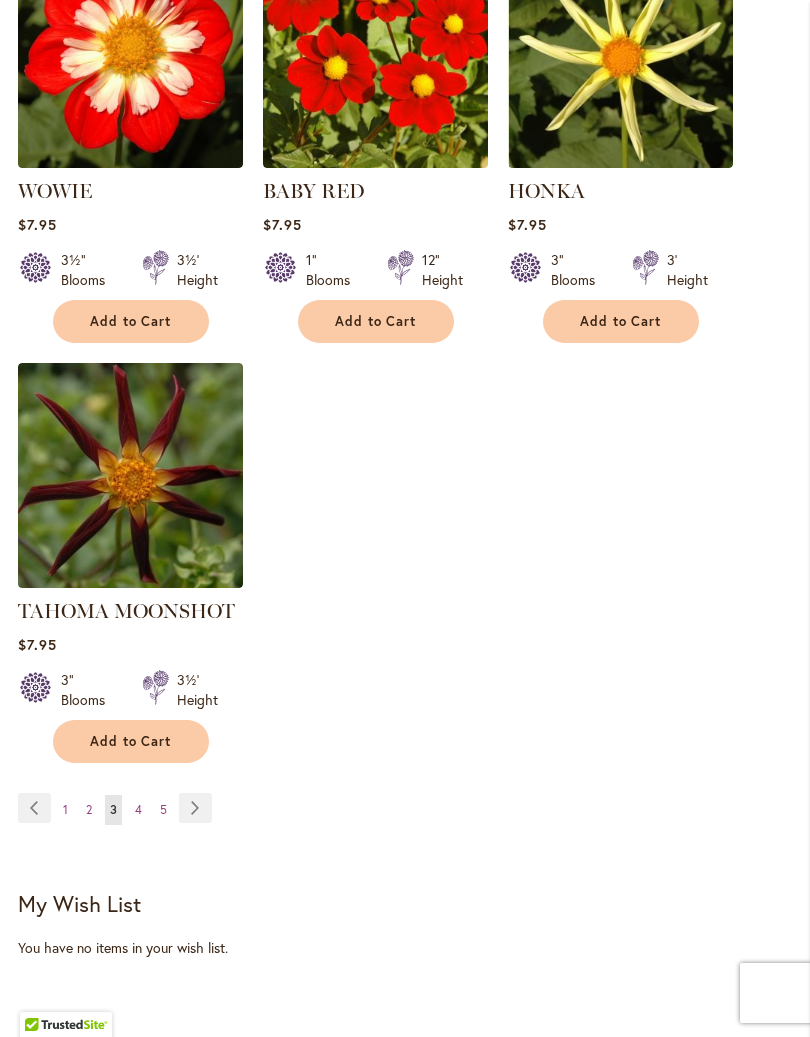 scroll, scrollTop: 2649, scrollLeft: 0, axis: vertical 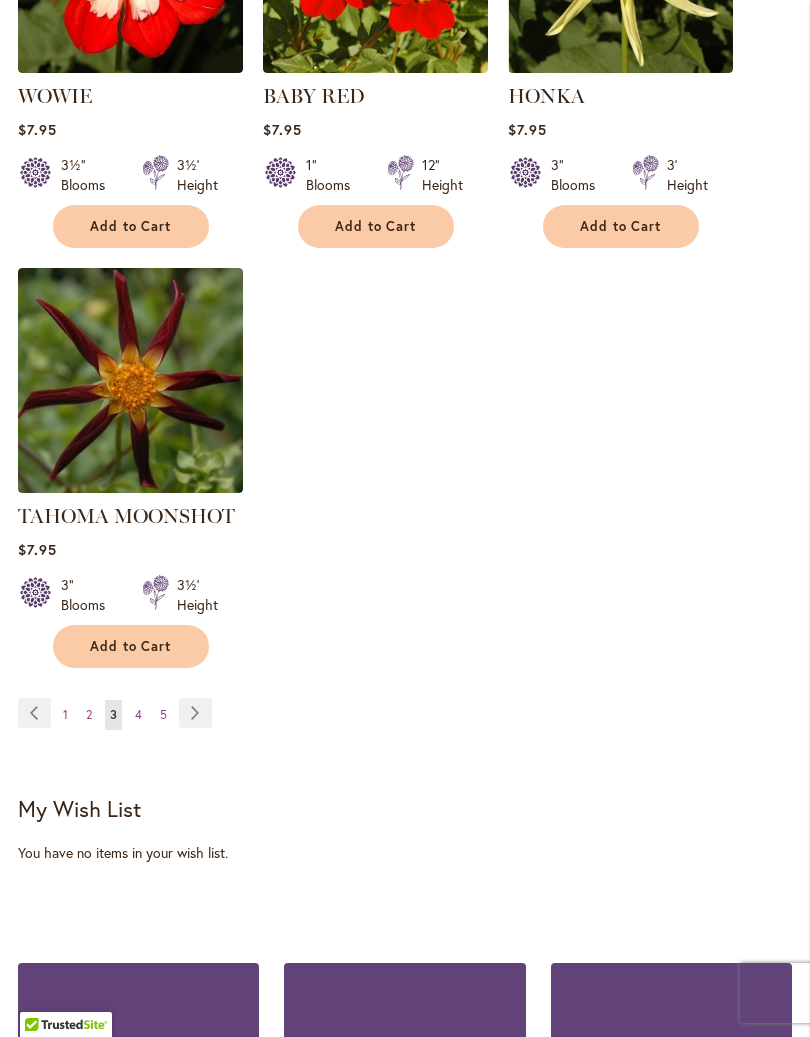 click on "Page
Next" at bounding box center [195, 713] 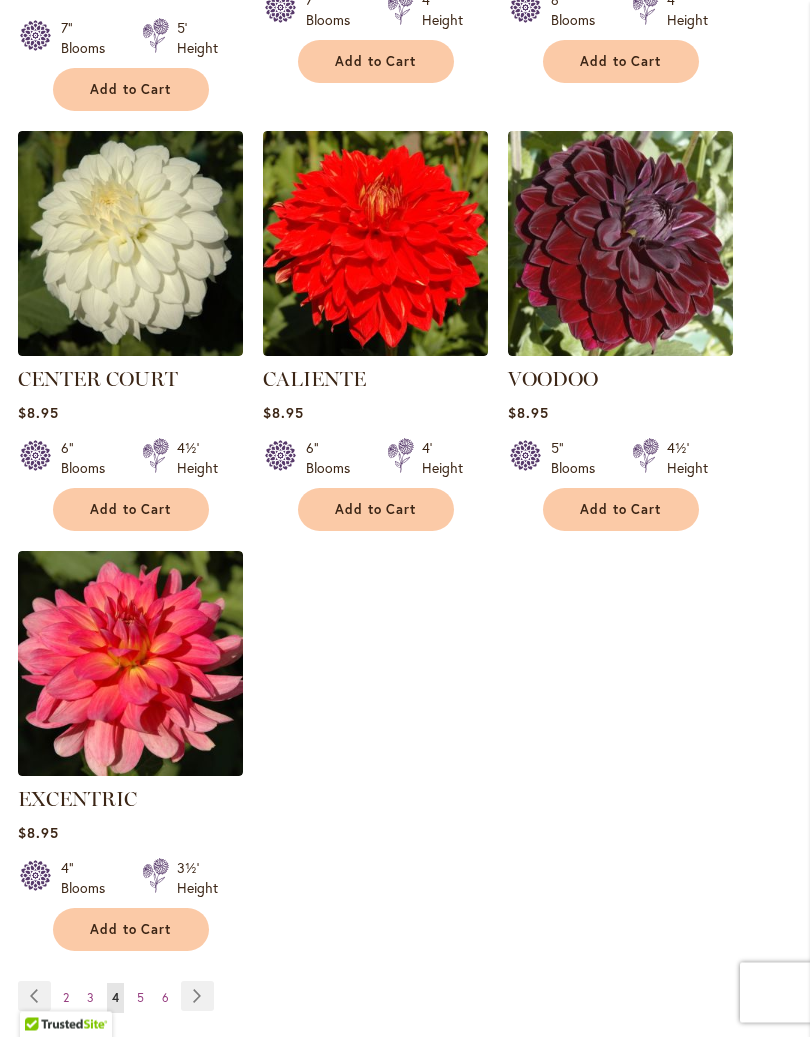 scroll, scrollTop: 2394, scrollLeft: 0, axis: vertical 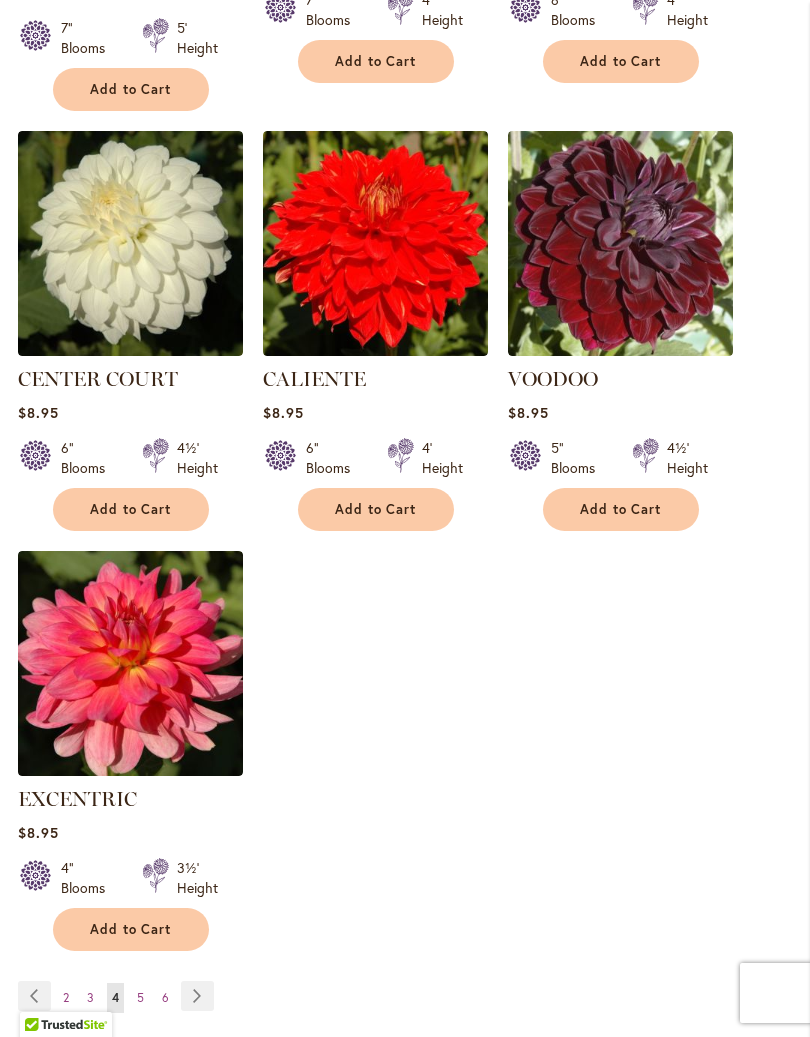 click on "Page
Next" at bounding box center [197, 996] 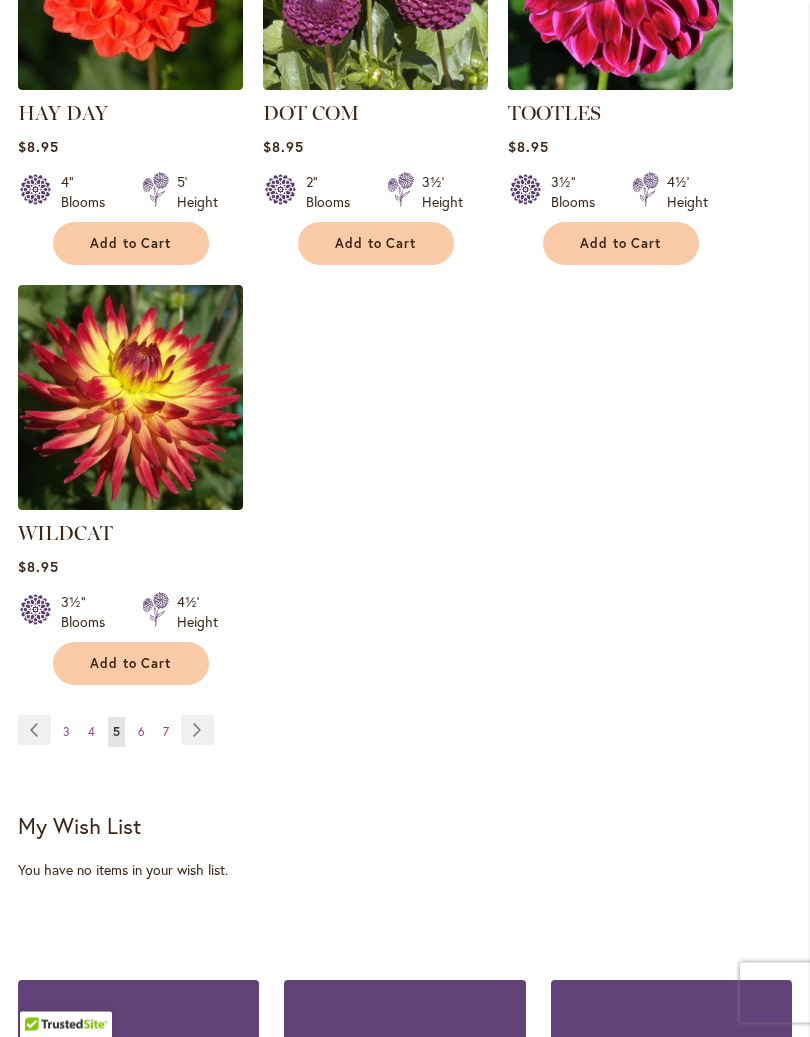 scroll, scrollTop: 2714, scrollLeft: 0, axis: vertical 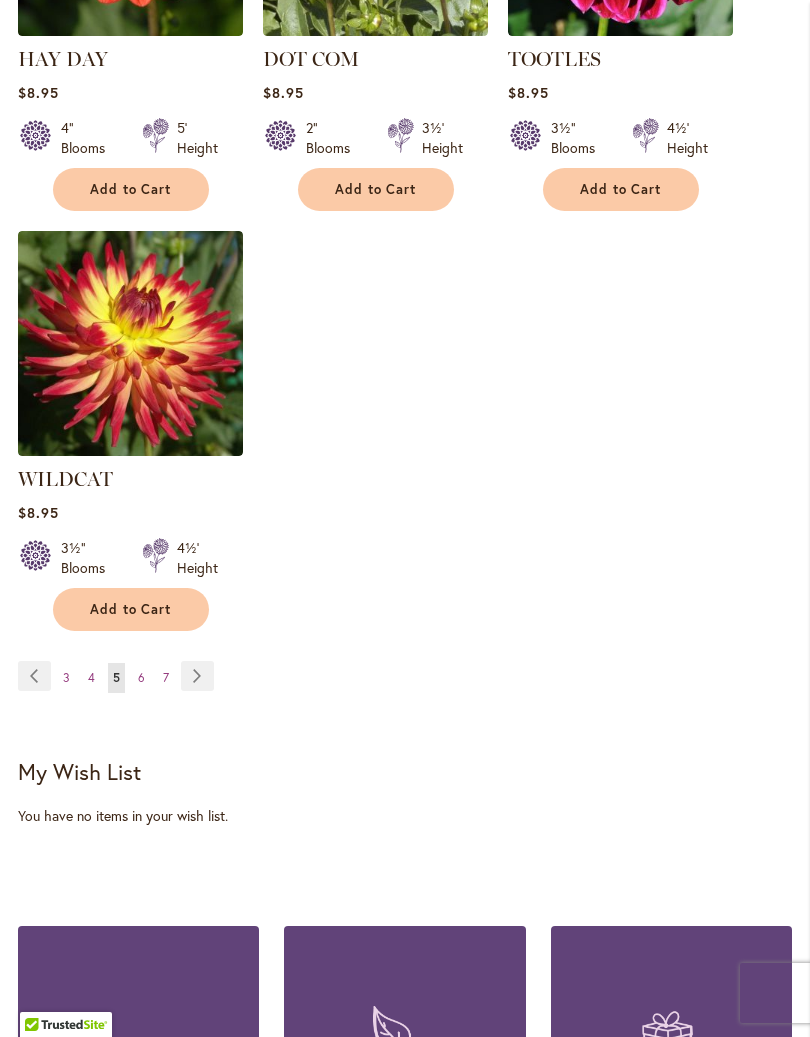 click on "Page
Next" at bounding box center [197, 676] 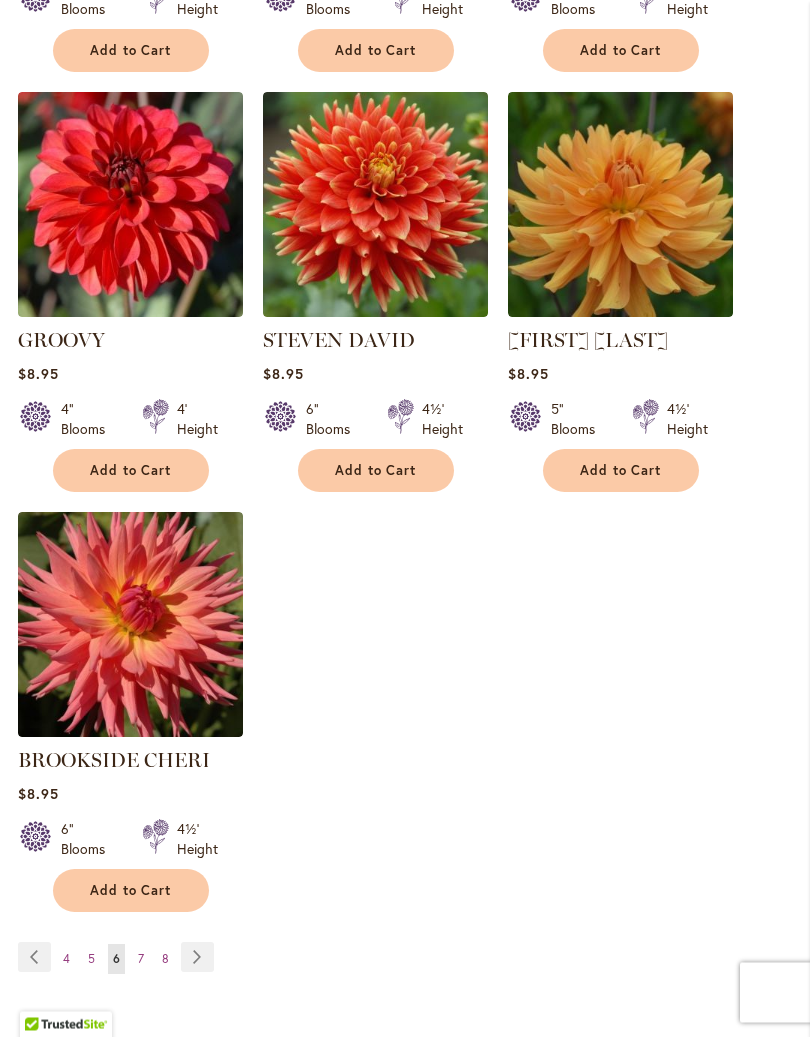 scroll, scrollTop: 2405, scrollLeft: 0, axis: vertical 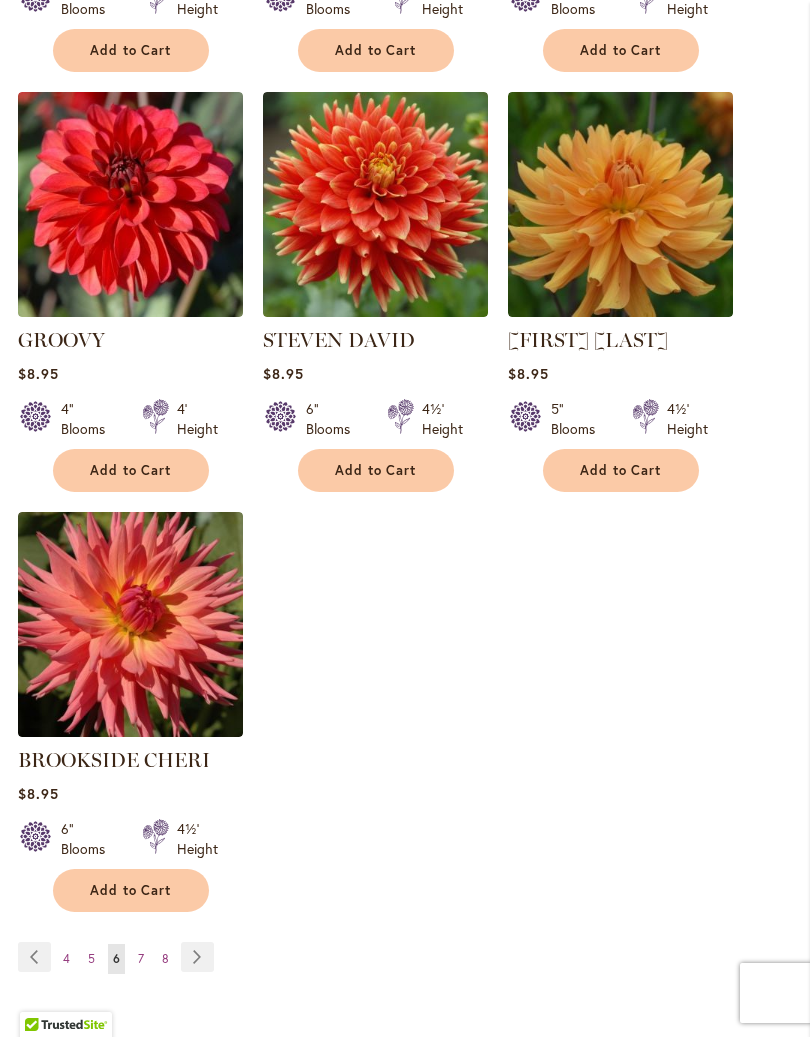 click on "Page
Next" at bounding box center [197, 957] 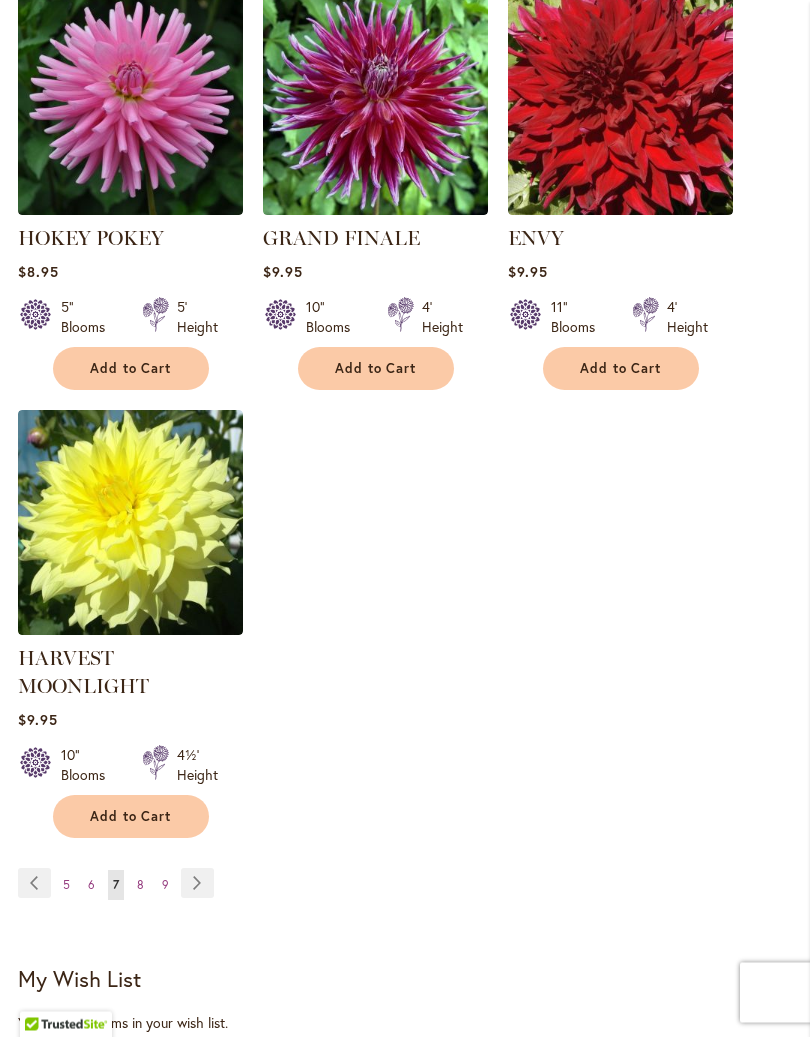 scroll, scrollTop: 2570, scrollLeft: 0, axis: vertical 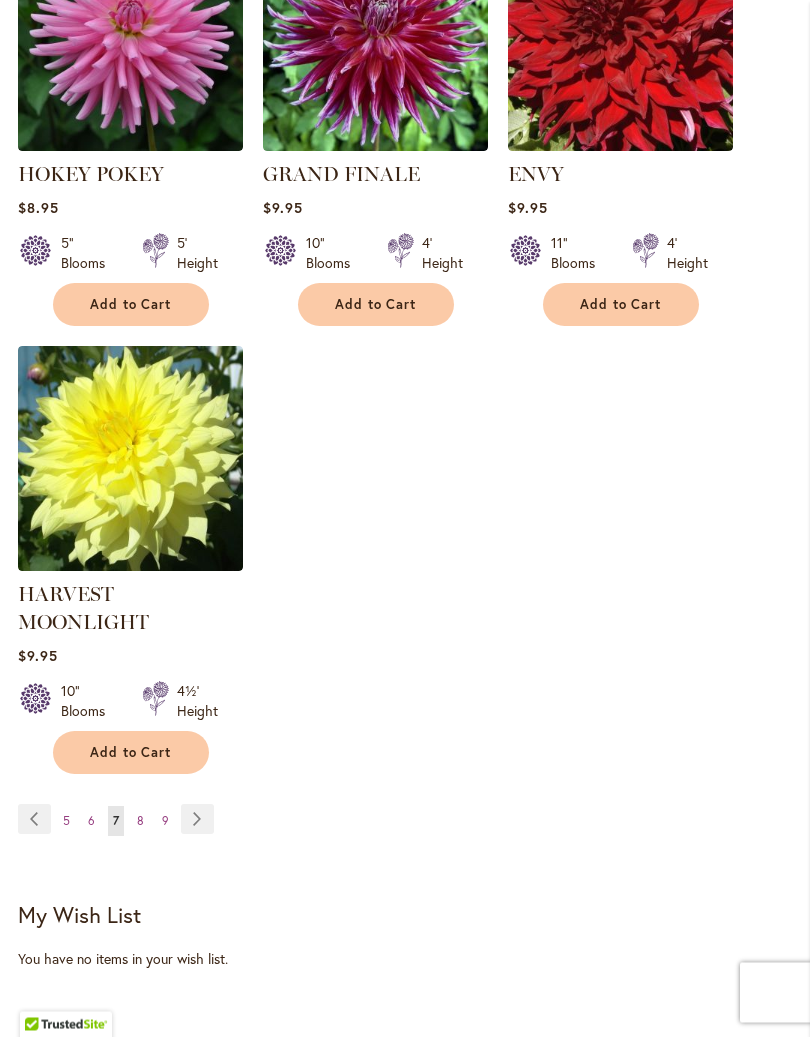 click on "8" at bounding box center [140, 821] 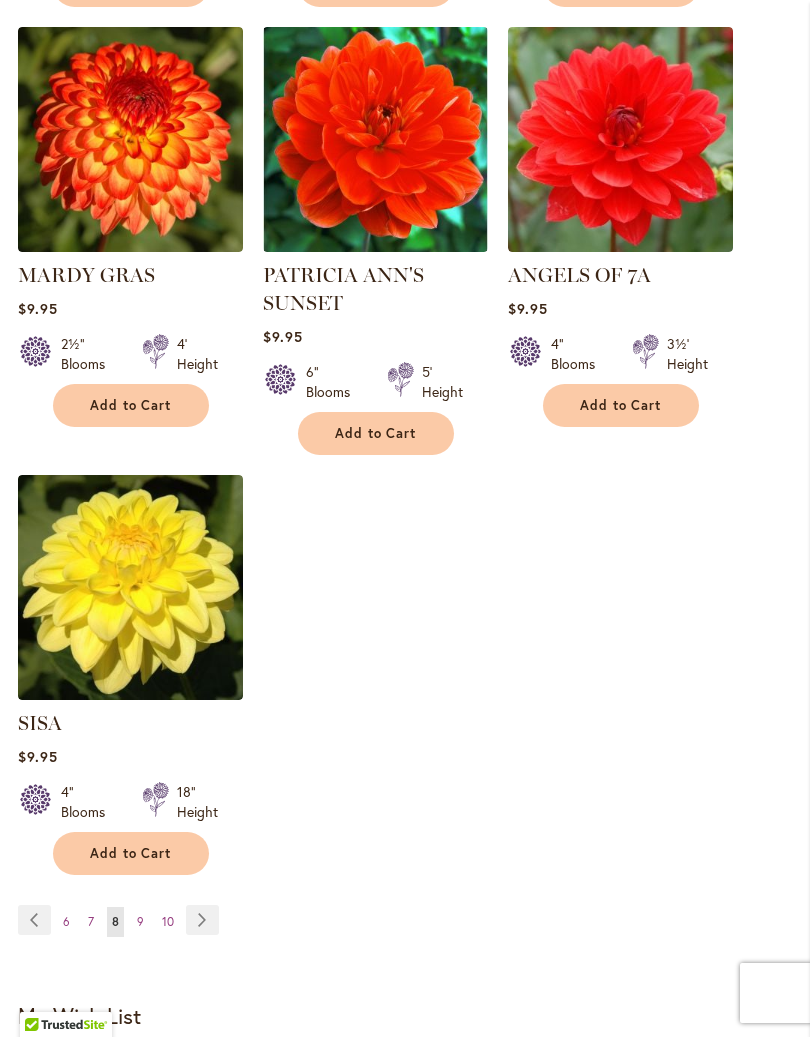 scroll, scrollTop: 2476, scrollLeft: 0, axis: vertical 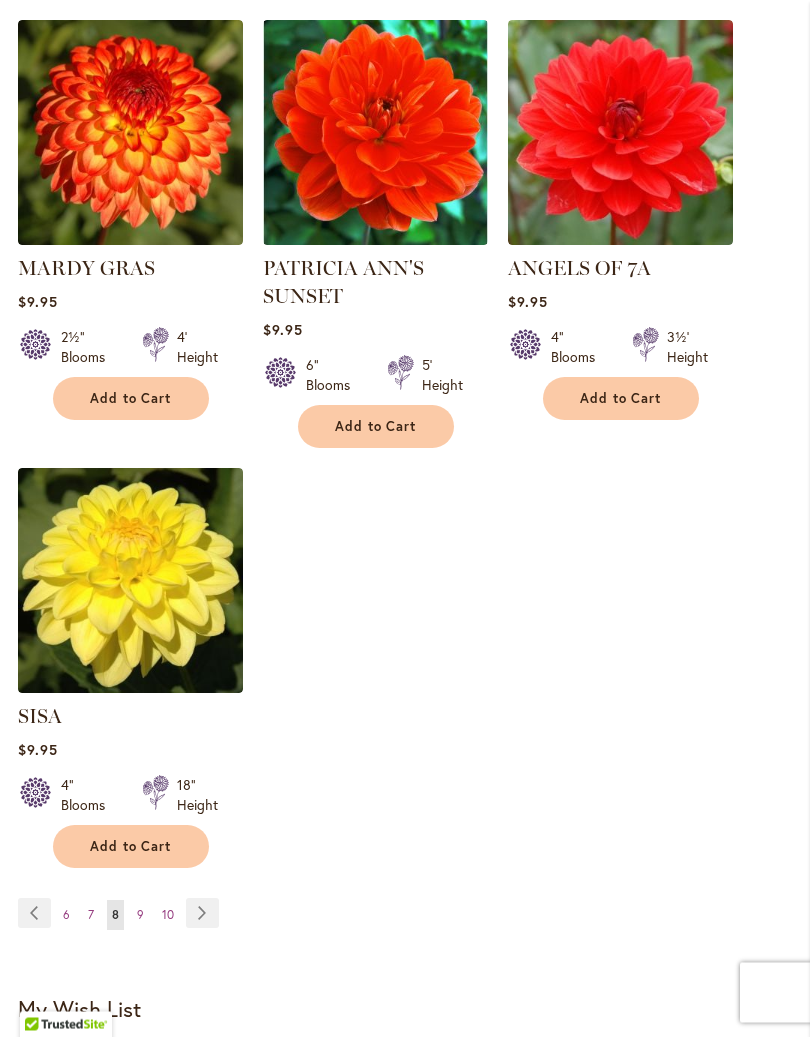 click on "Page
9" at bounding box center [140, 916] 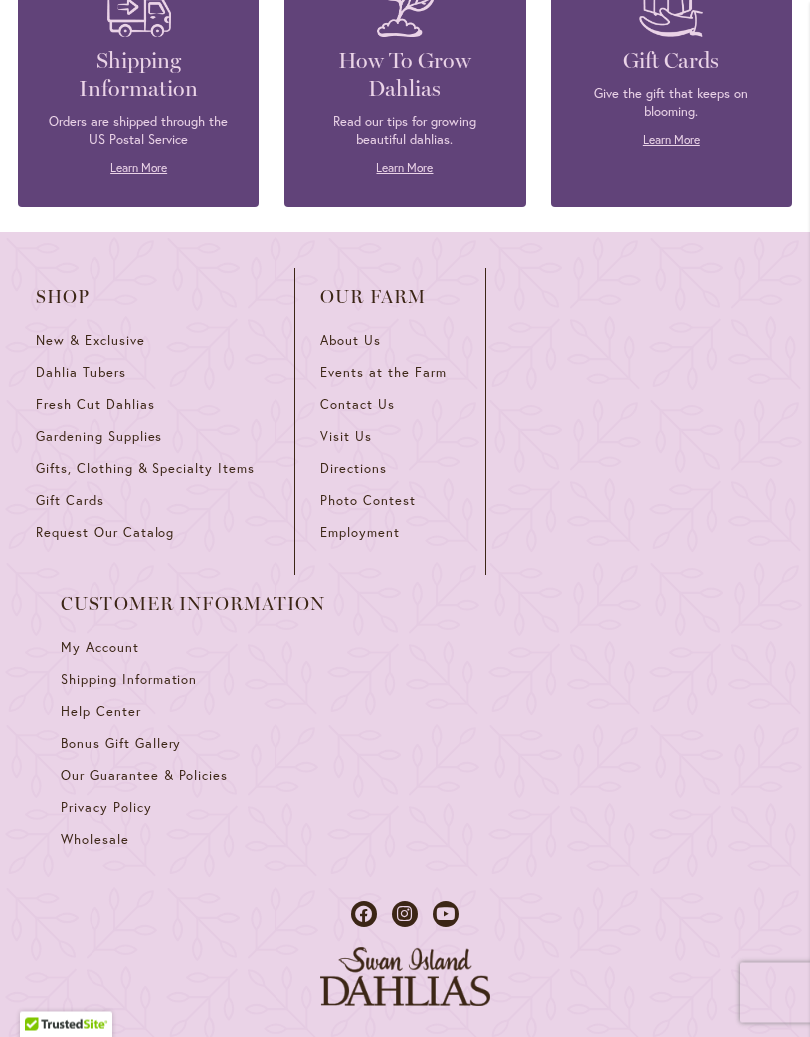 scroll, scrollTop: 3781, scrollLeft: 0, axis: vertical 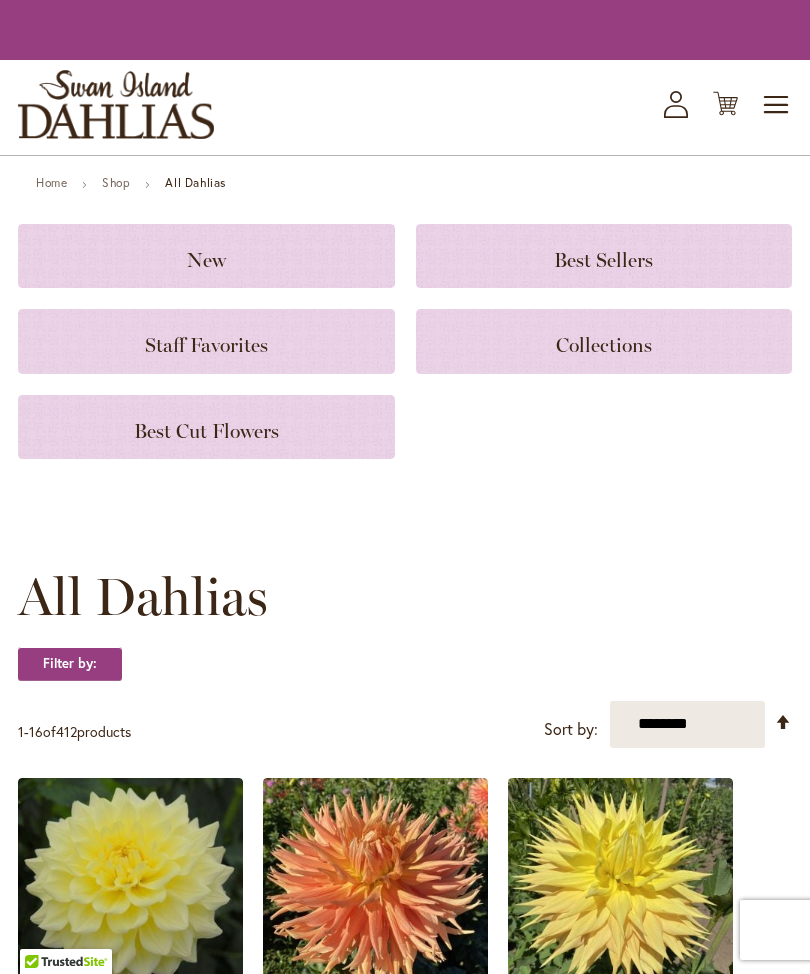 click on "Office & Gift Shop Closed - [DATE]-[DATE], [YEAR] - Getting ready for the Dahlia Festival [MONTH] [YEAR]! Annual Dahlia Festival, kicking off [MONTH] [YEAR] through [MONTH] [YEAR] Potted Dahlias Are Ready and Available Now! Gift Shop & Office Open - [DAY]-[DAY] [TIME]-[TIME] / Gift Shop Open - [DAY] [TIME]-[TIME] Order Dahlia Tubers Starting [MONTH] [YEAR], for Spring [YEAR] Delivery! Check out the Beautiful Dahlia Earrings by a local artist! Questions about Dahlia Care and Growing Beautiful Dahlias" at bounding box center [405, 30] 